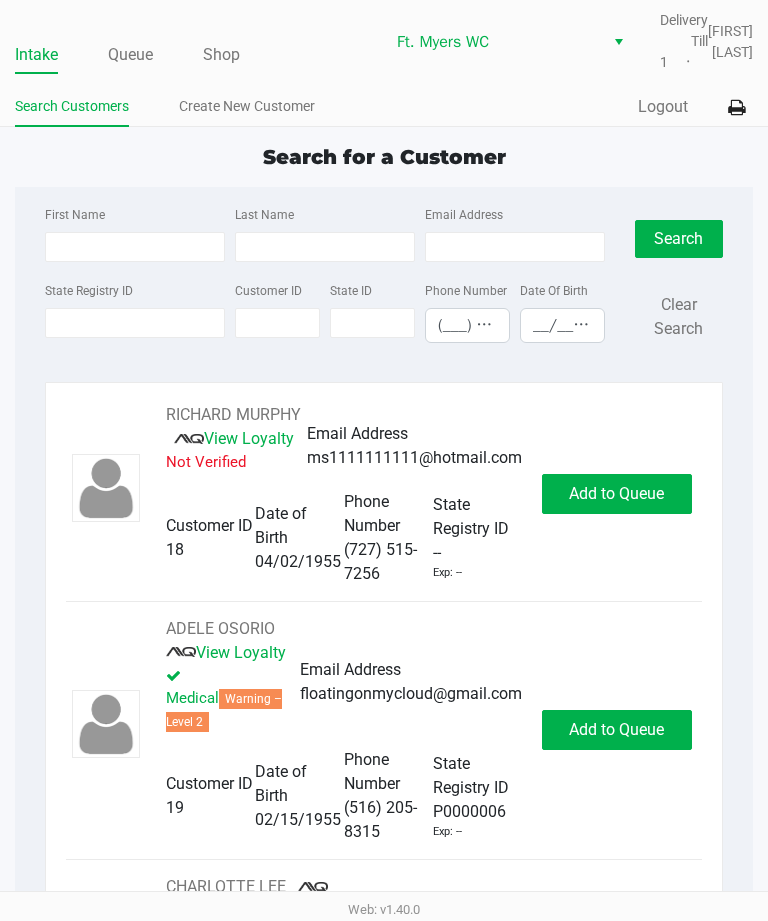 scroll, scrollTop: 0, scrollLeft: 0, axis: both 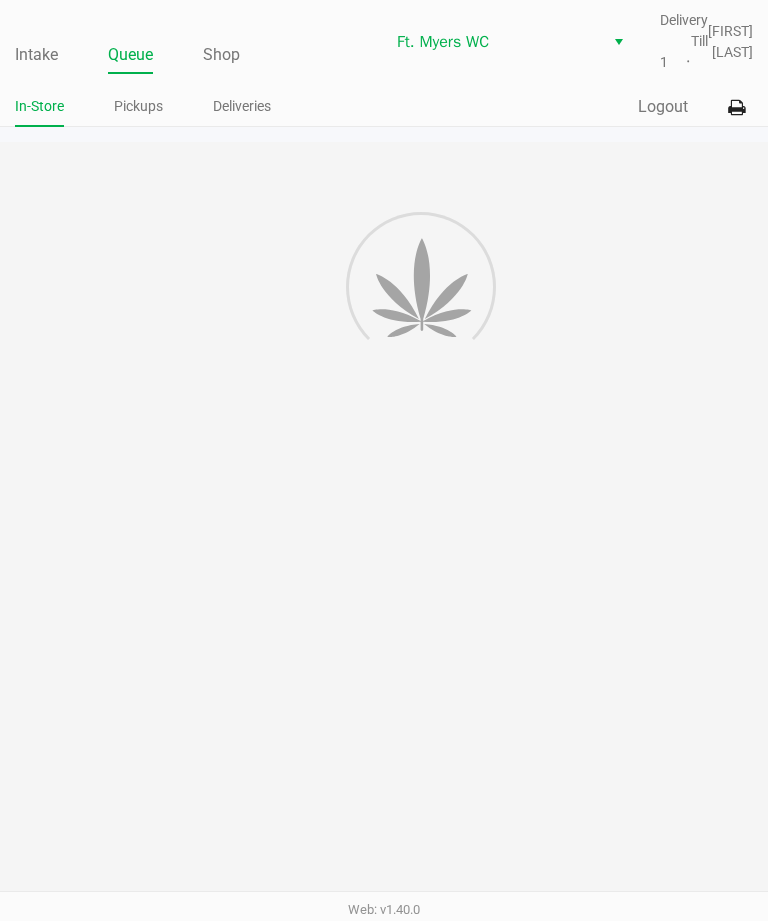 click on "Intake Queue Shop [CITY] WC Delivery Till 1 [FIRST] [LAST] In-Store Pickups Deliveries Quick Sale Logout  Search for a Customer First Name Last Name Email Address State Registry ID Customer ID State ID Phone Number ([PHONE]) [PHONE] Date Of Birth [MM]/[DD]/[YYYY] Search Clear Search [FIRST] [LAST]  View Loyalty Not Verified Email Address [EMAIL] Customer ID 18 Date of Birth [MM]/[DD]/[YYYY] Phone Number ([PHONE]) [PHONE] State Registry ID -- Exp: -- Add to Queue [FIRST] [LAST]  View Loyalty Medical Warning – Level 2 Email Address [EMAIL] Customer ID 19 Date of Birth [MM]/[DD]/[YYYY] Phone Number ([PHONE]) [PHONE] State Registry ID [STATE_ID] Exp: -- Add to Queue [FIRST] [LAST]  View Loyalty Medical Email Address [EMAIL] Customer ID 21 Date of Birth [MM]/[DD]/[YYYY] Phone Number ([PHONE]) [PHONE] State Registry ID [STATE_ID] Exp: -- Add to Queue [FIRST] [LAST]  --" 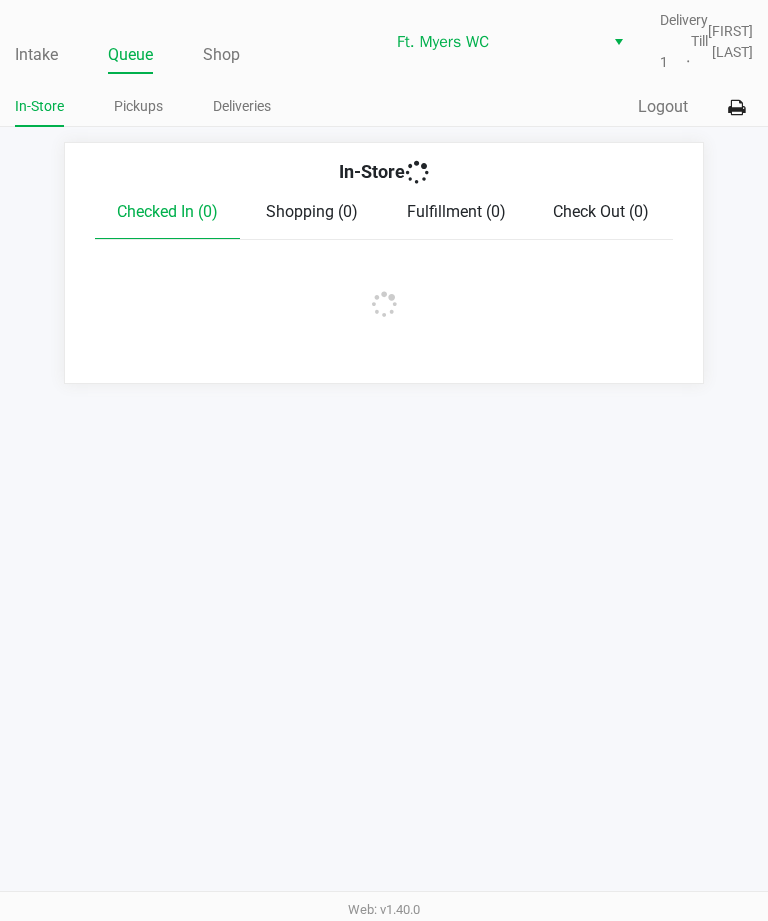 click on "Deliveries" 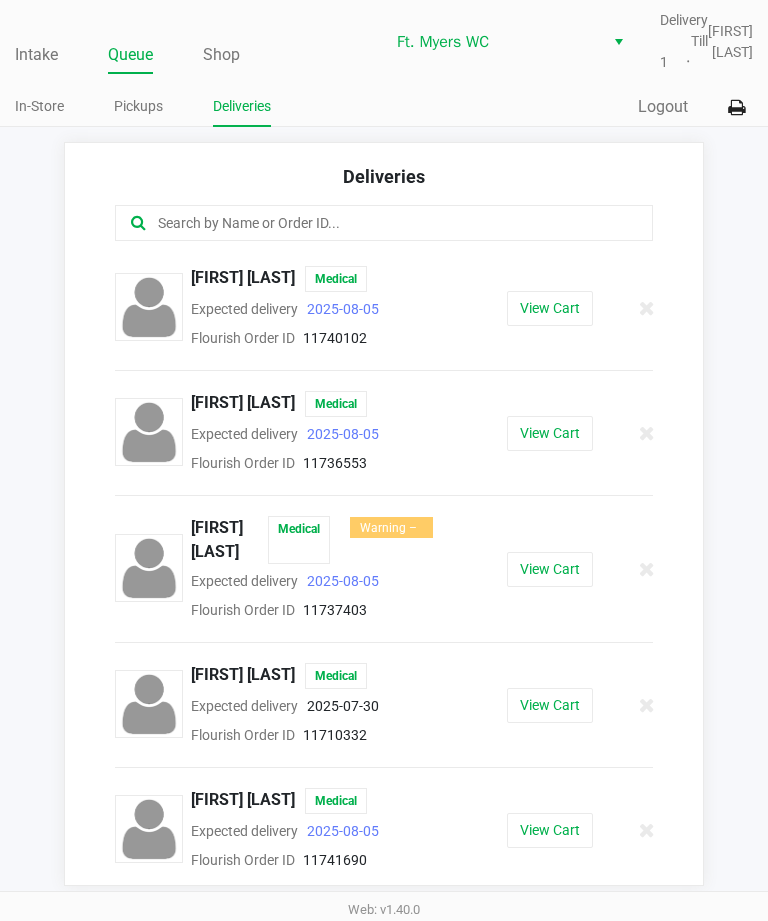 scroll, scrollTop: 64, scrollLeft: 0, axis: vertical 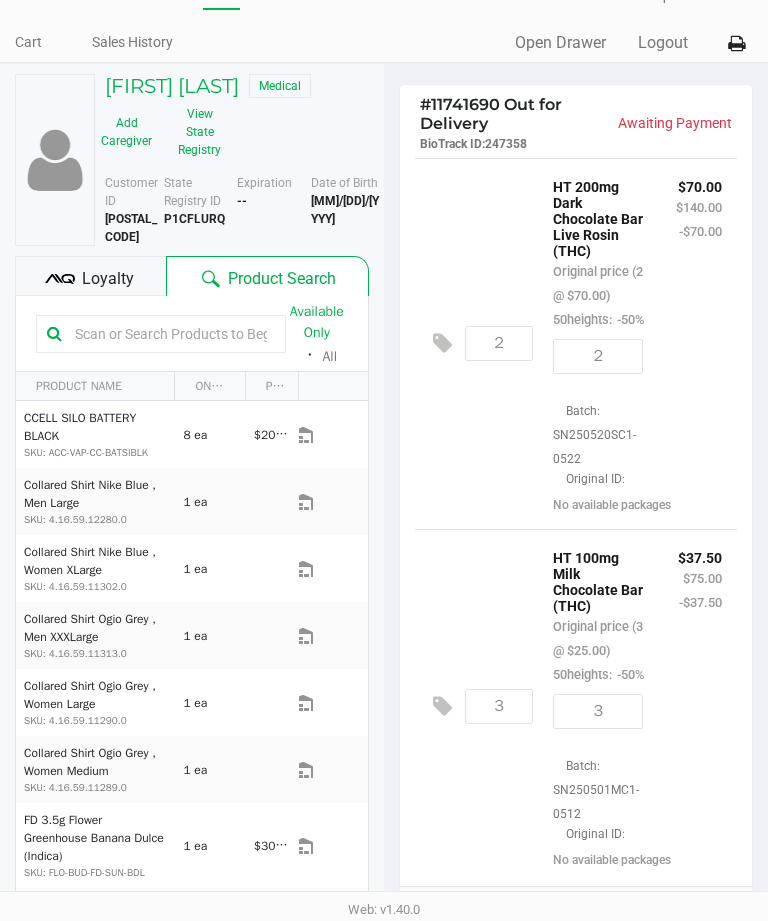 click on "Loyalty" 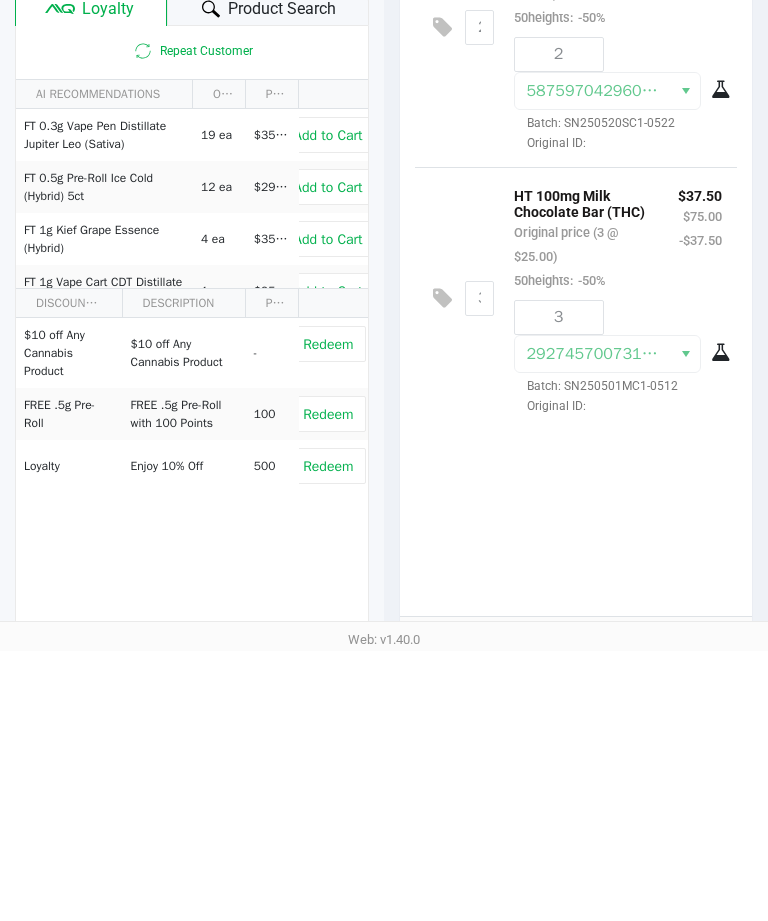 scroll, scrollTop: 18, scrollLeft: 0, axis: vertical 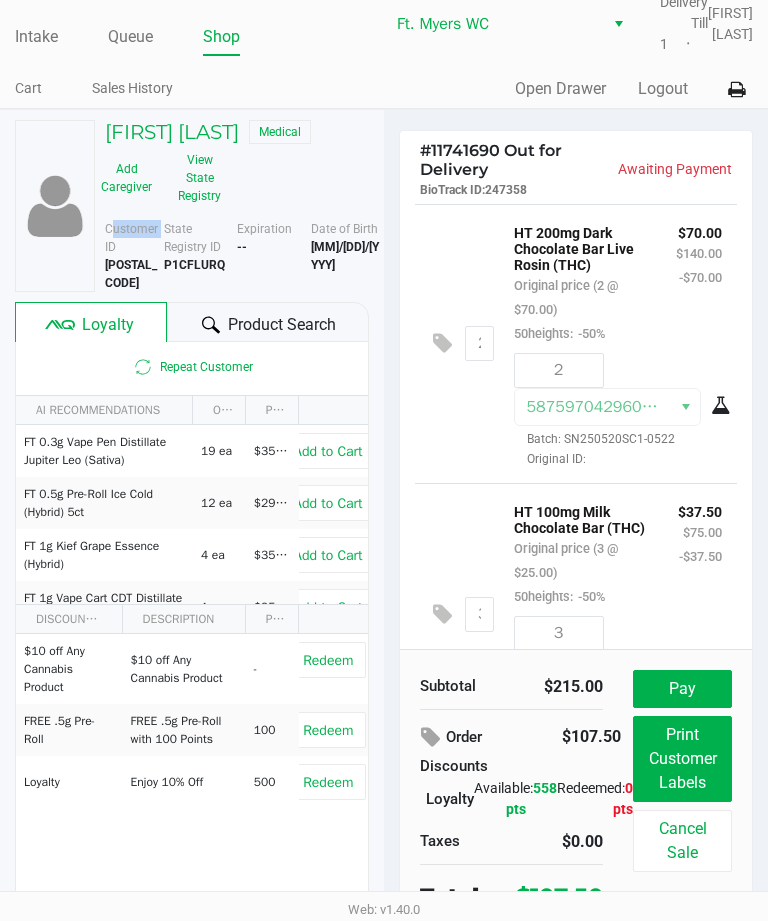 click on "State Registry ID" 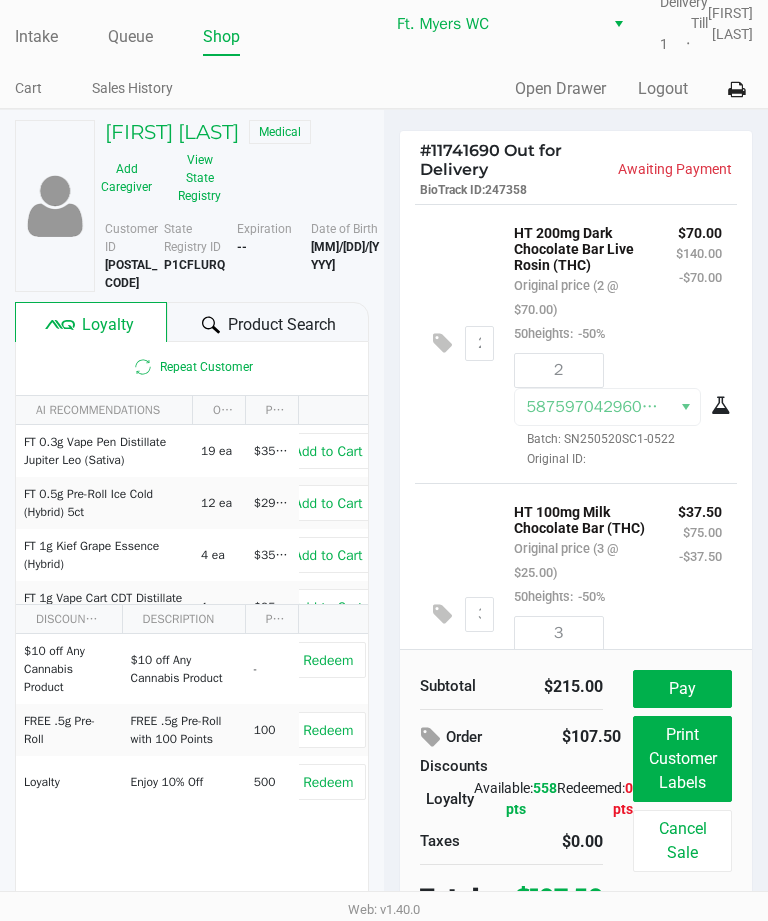 click on "Queue" 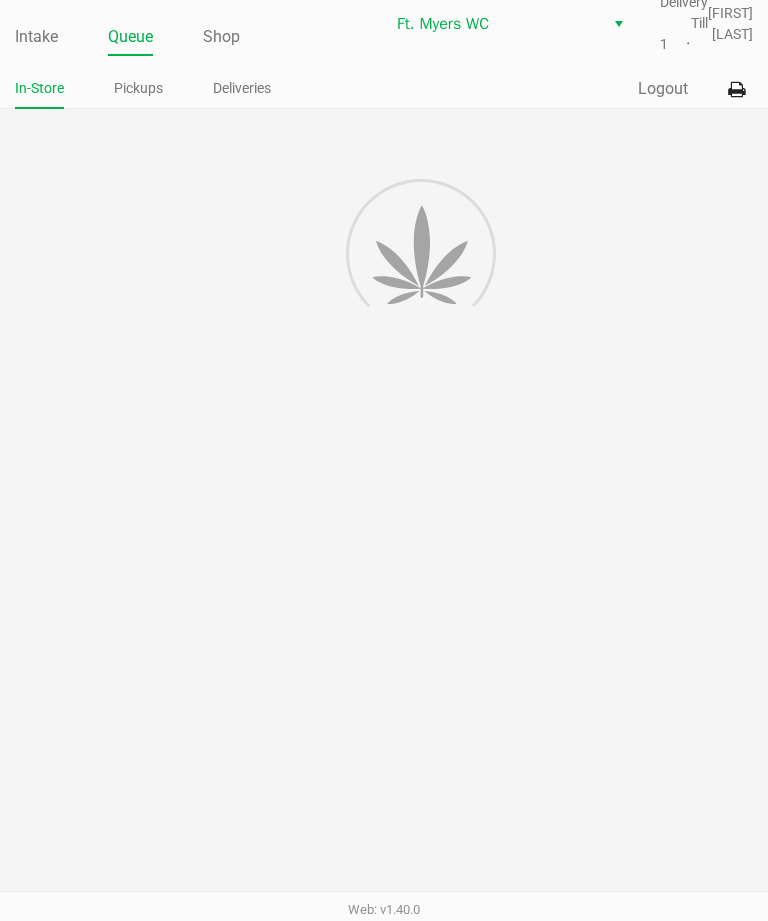 scroll, scrollTop: 0, scrollLeft: 0, axis: both 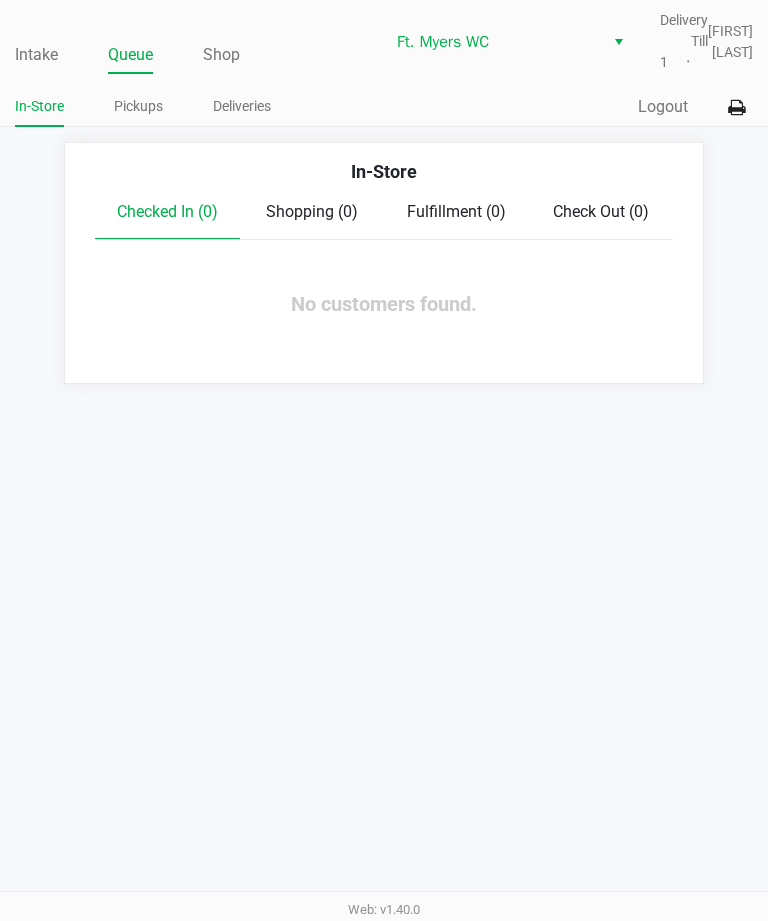 click on "Deliveries" 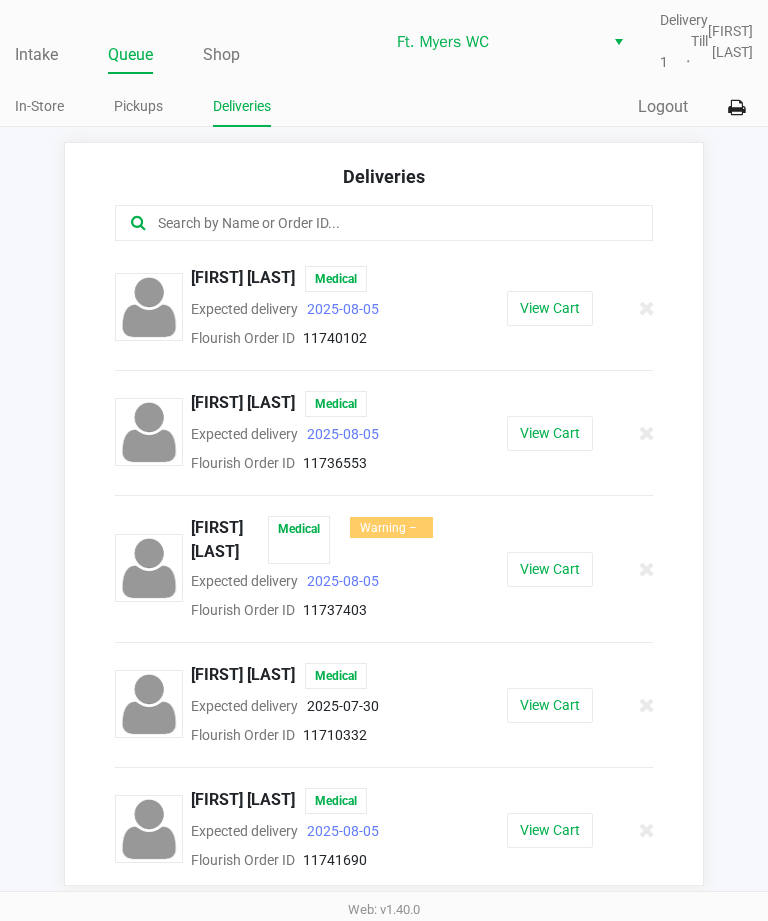 click on "Deliveries  [FIRST] [LAST]  Medical Expected delivery   [YYYY]-[MM]-[DD] Flourish Order ID  [NUMBER]   View Cart [FIRST] [LAST]  Medical Expected delivery   [YYYY]-[MM]-[DD] Flourish Order ID  [NUMBER]   View Cart [FIRST] [LAST]  Medical Expected delivery   [YYYY]-[MM]-[DD] Flourish Order ID  [NUMBER]   View Cart [FIRST] [LAST]  Medical Expected delivery   [YYYY]-[MM]-[DD] Flourish Order ID  [NUMBER]   View Cart [FIRST] [LAST]  Medical Expected delivery   [YYYY]-[MM]-[DD] Flourish Order ID  [NUMBER]   View Cart" 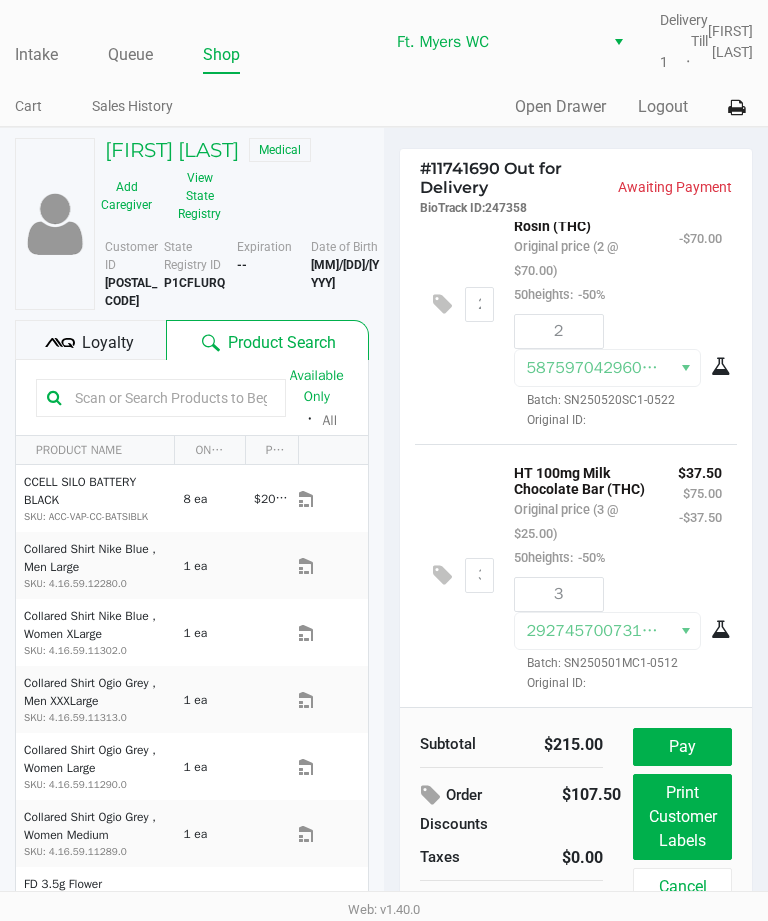 scroll, scrollTop: 77, scrollLeft: 0, axis: vertical 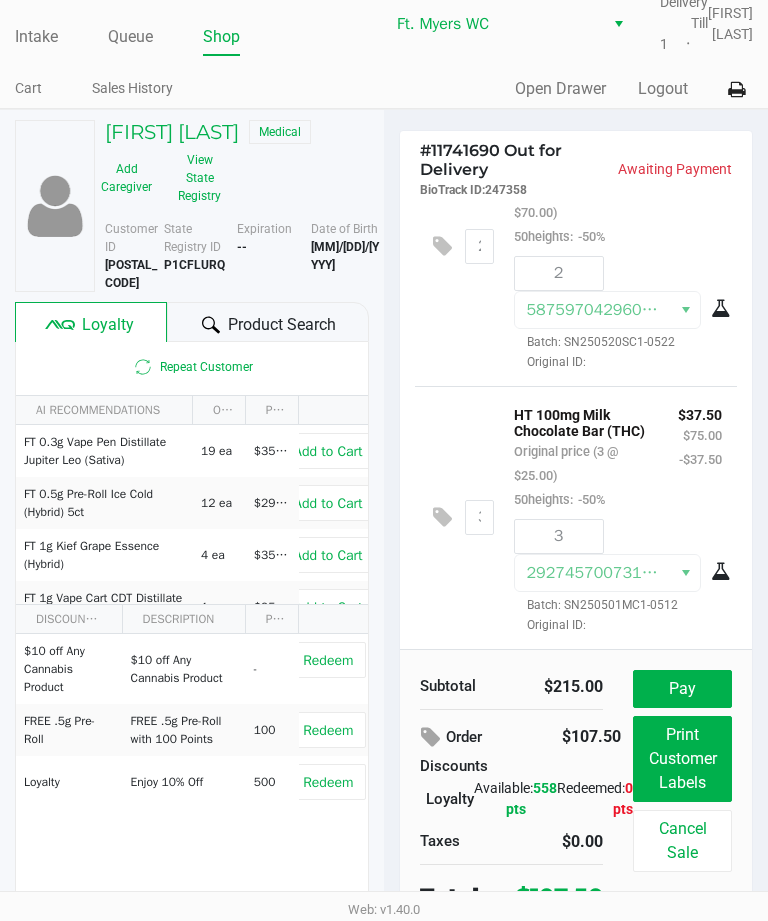 click on "Product Search" 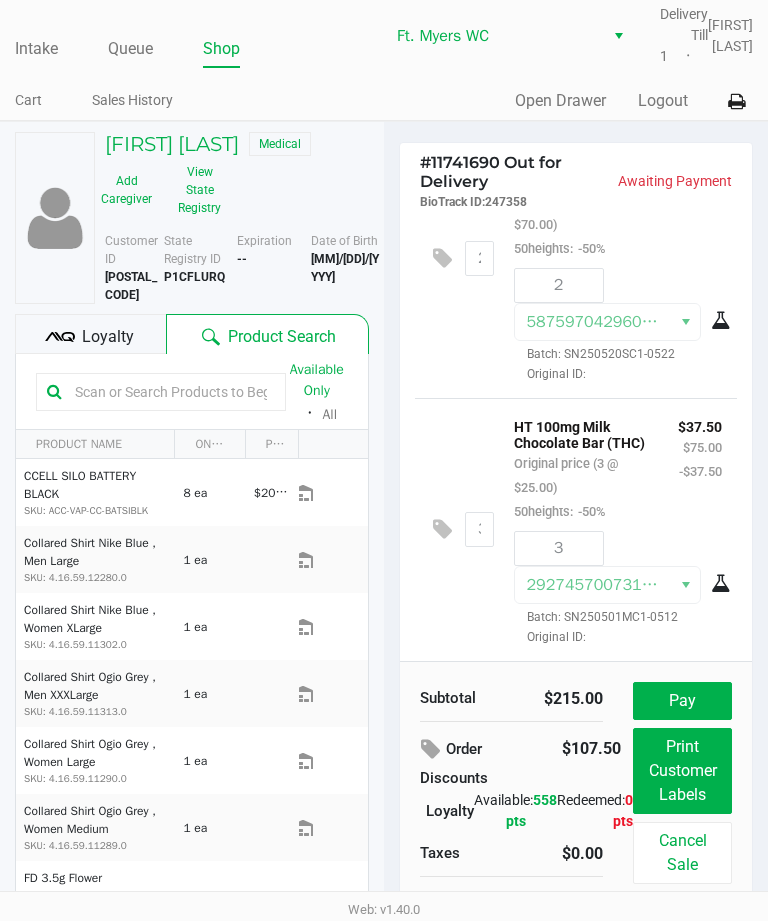 scroll, scrollTop: 18, scrollLeft: 0, axis: vertical 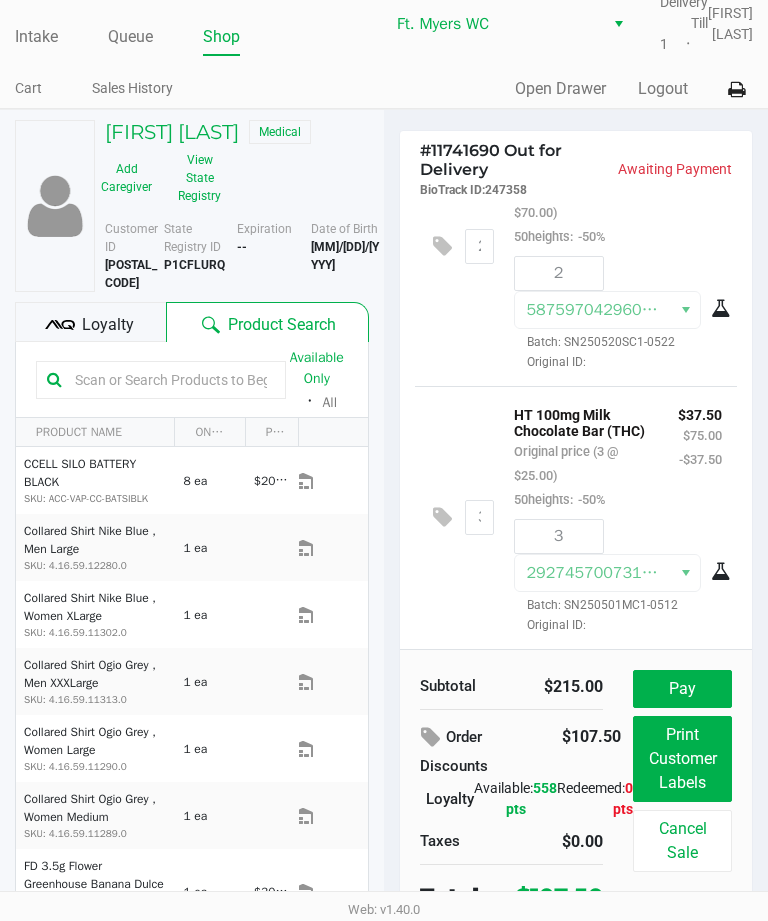 click on "Loyalty" 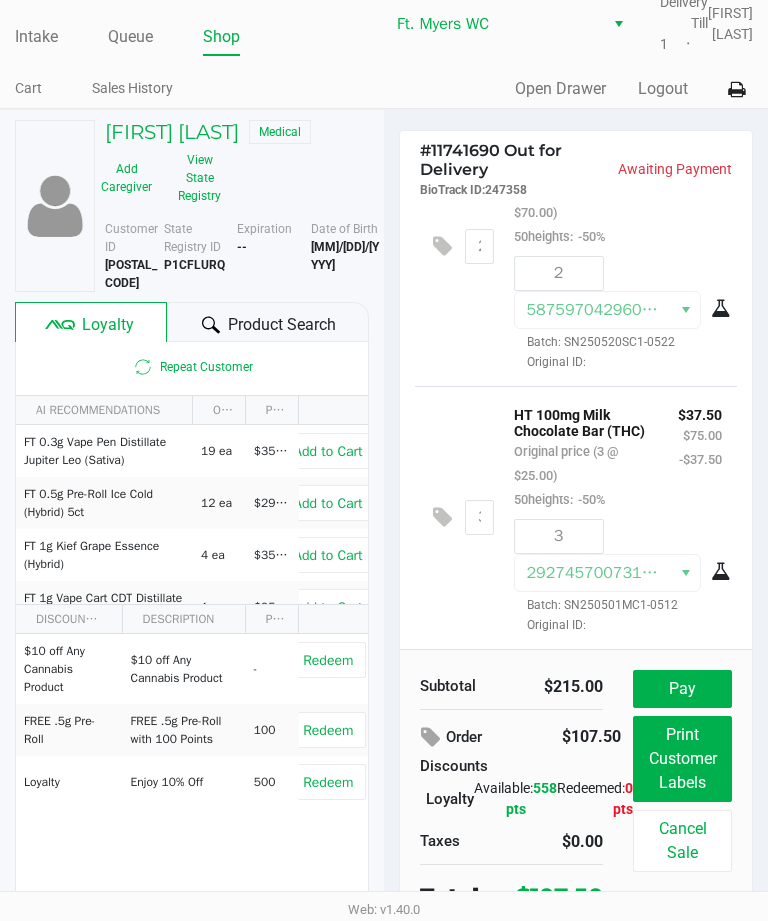 click on "Queue" 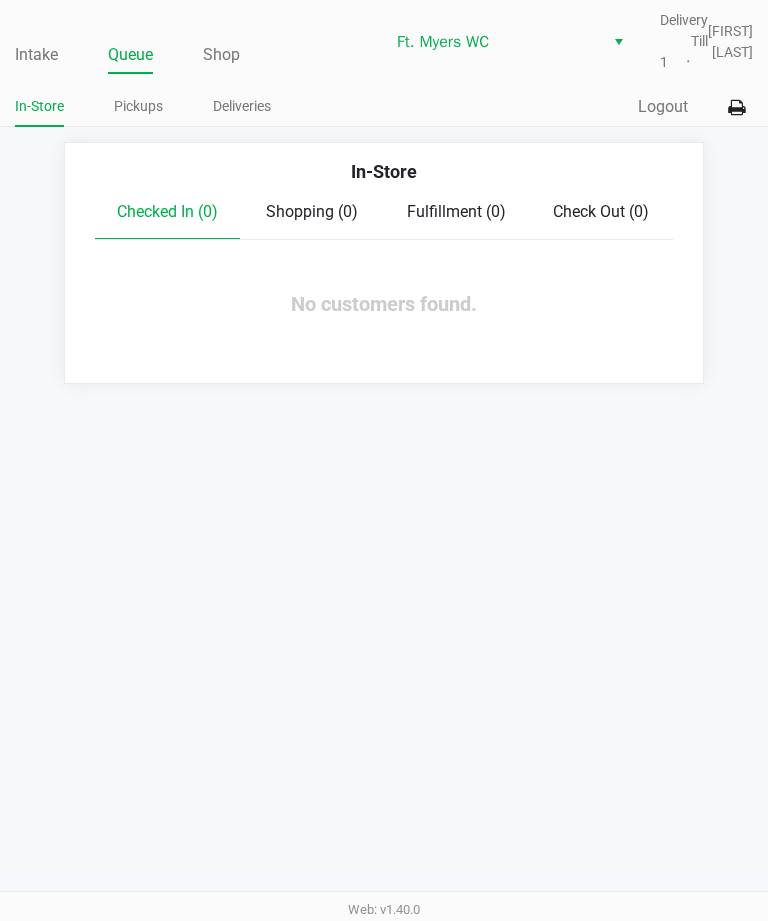scroll, scrollTop: 0, scrollLeft: 0, axis: both 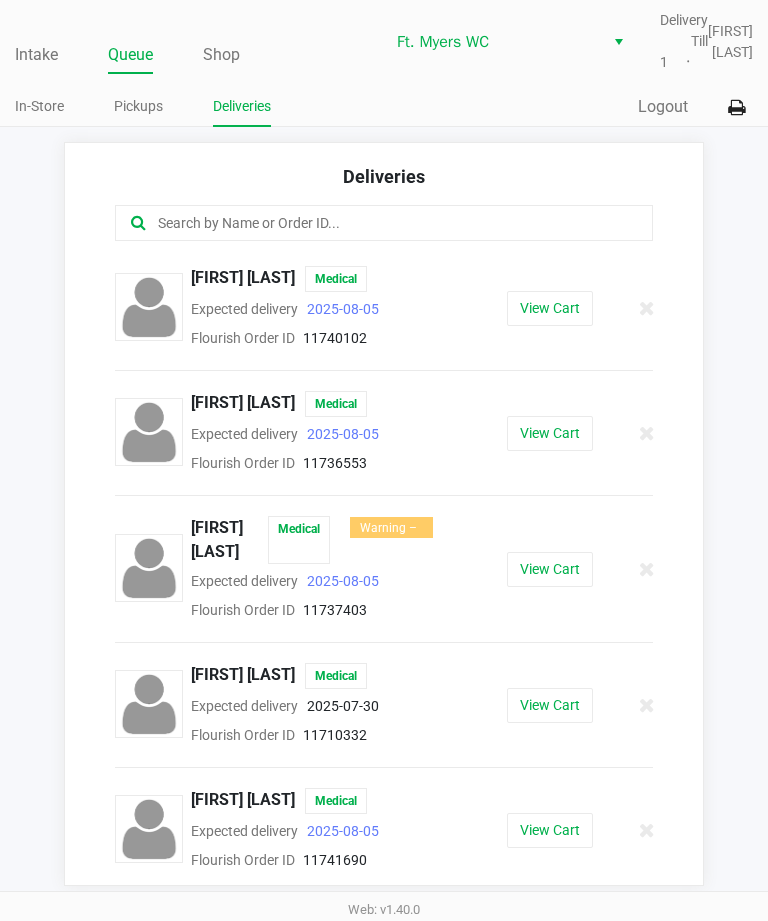 click on "[FIRST] [LAST]" 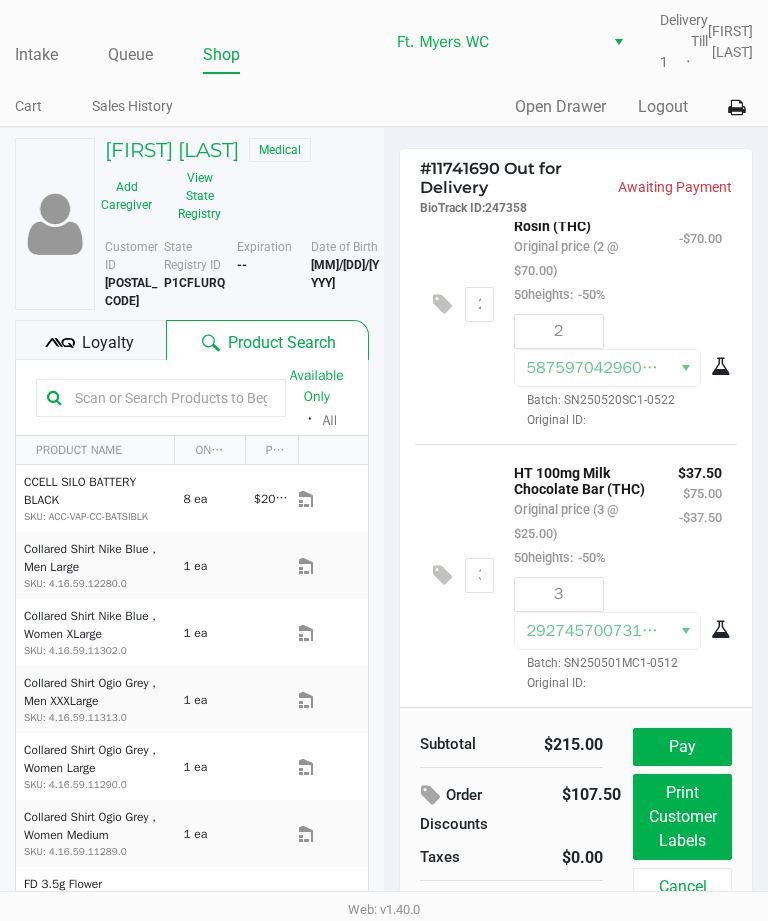 scroll, scrollTop: 64, scrollLeft: 0, axis: vertical 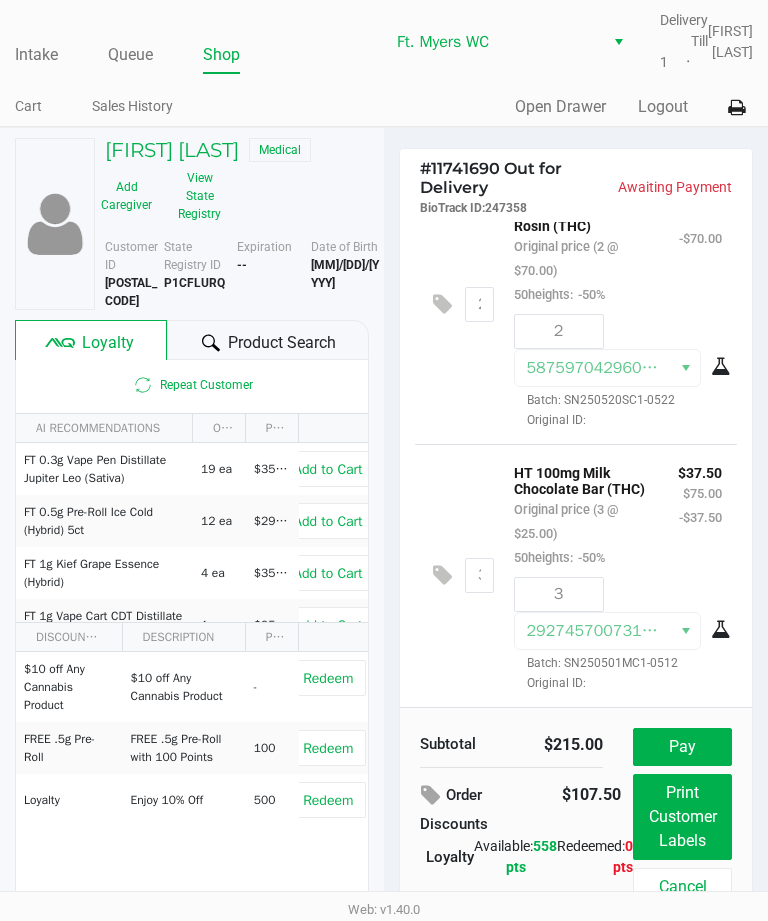 click on "Product Search" 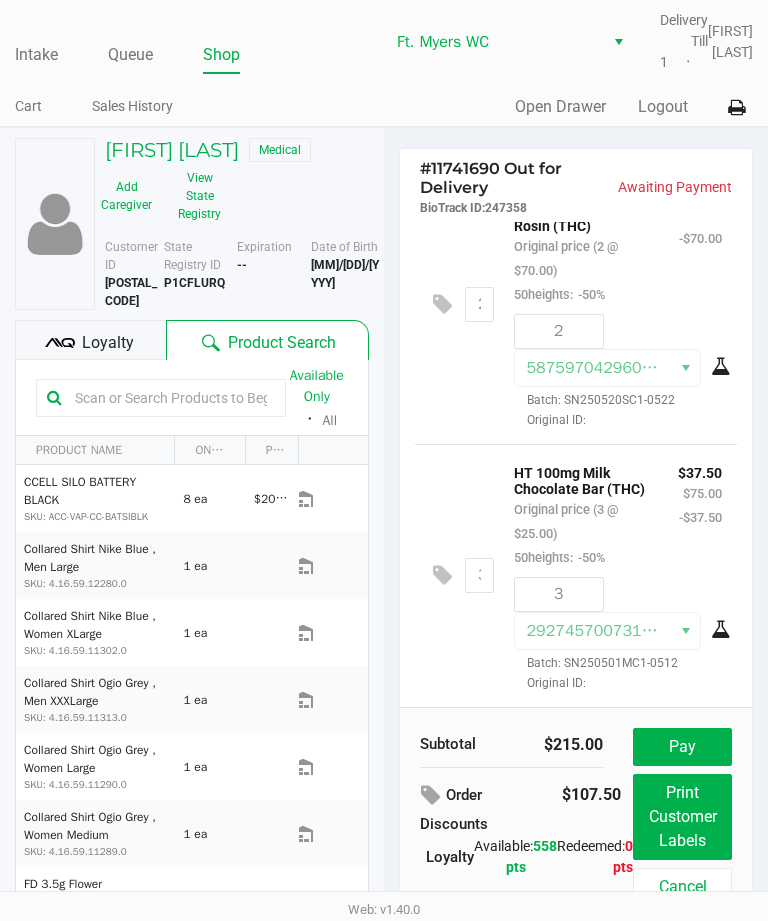 scroll, scrollTop: 77, scrollLeft: 0, axis: vertical 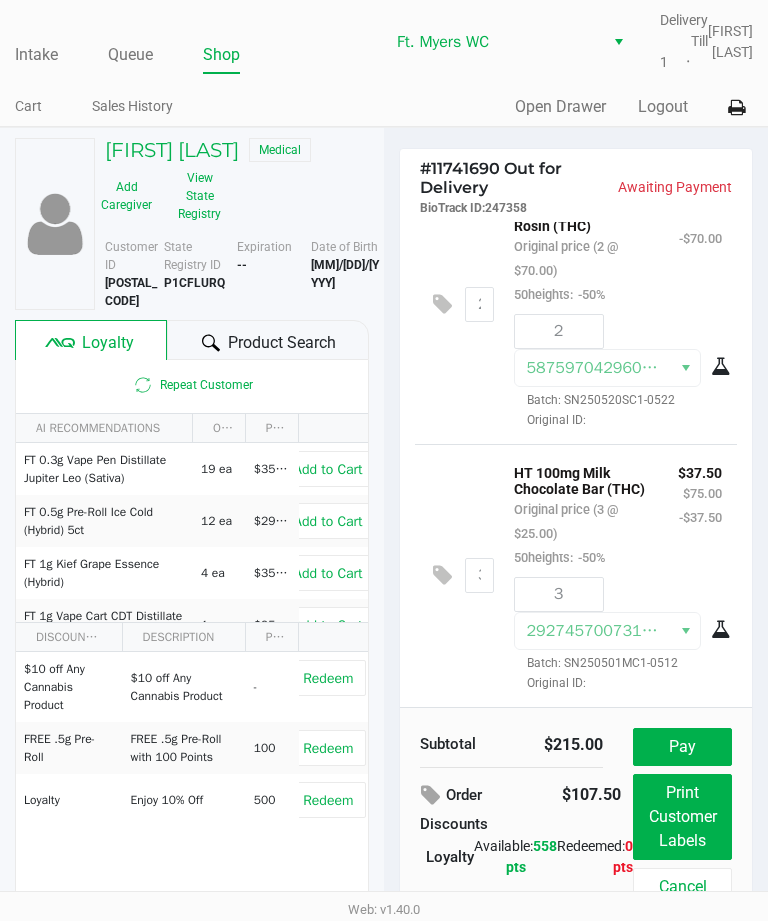click on "Product Search" 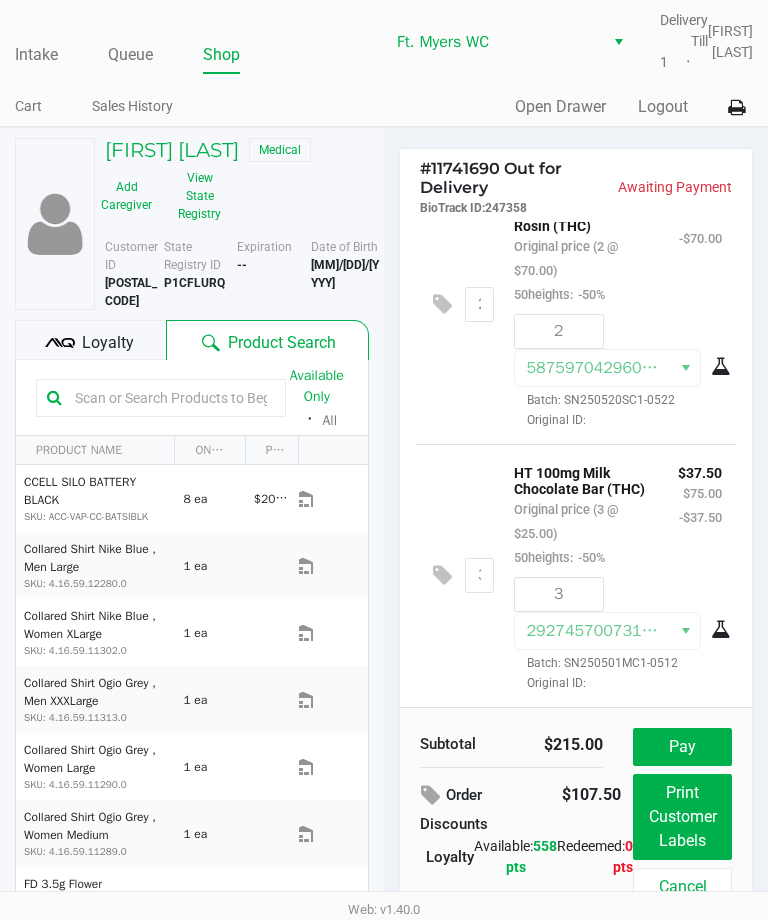 click on "[FIRST] [LAST]" 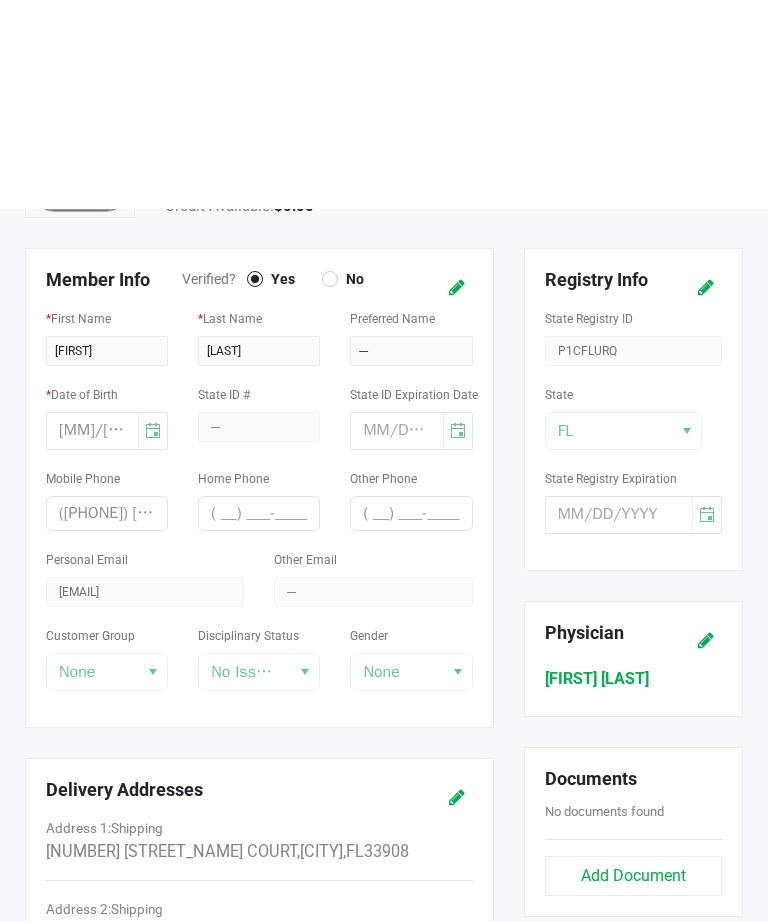 scroll, scrollTop: 0, scrollLeft: 0, axis: both 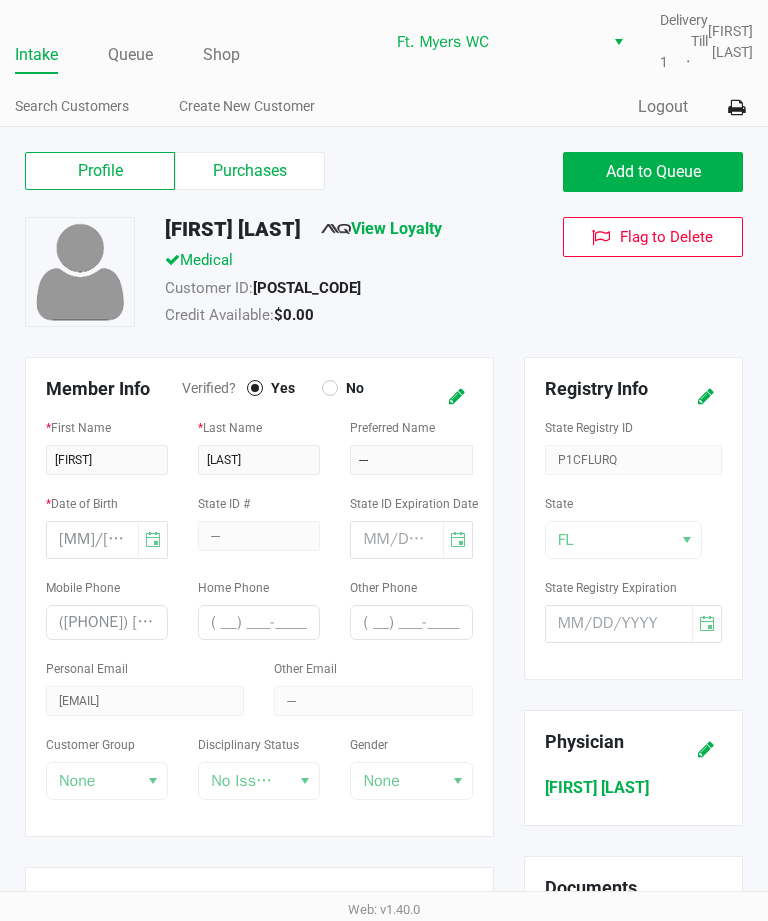 click on "Queue" 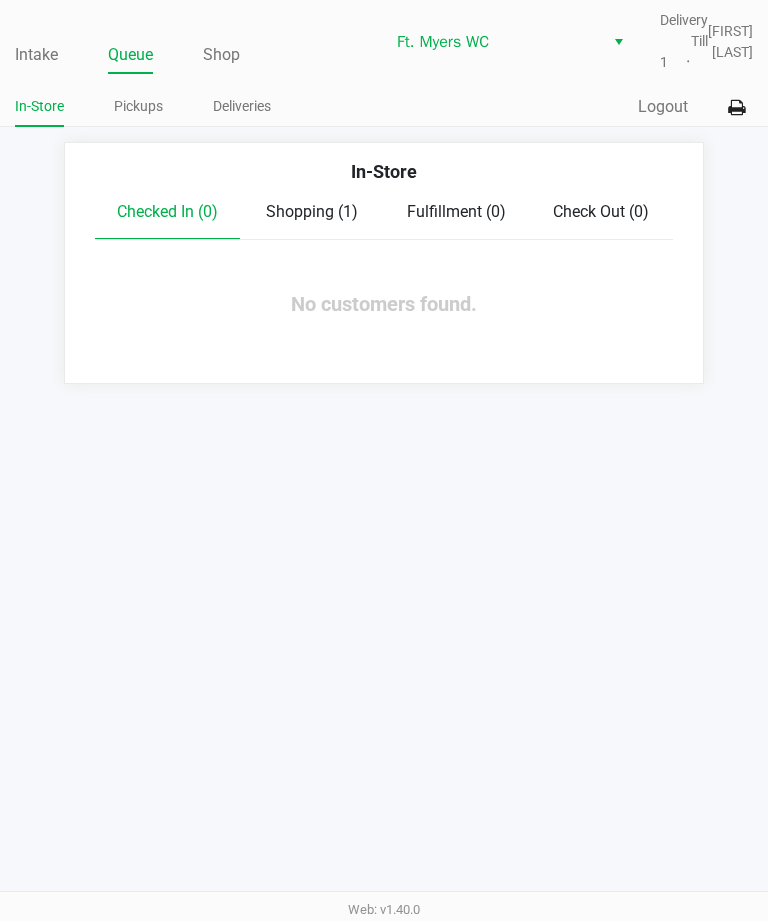 click on "Intake Queue Shop [CITY] WC Delivery Till 1 [FIRST] [LAST] In-Store Pickups Deliveries Quick Sale Logout In-Store Checked In (0) Shopping (1) Fulfillment (0) Check Out (0) No customers found." 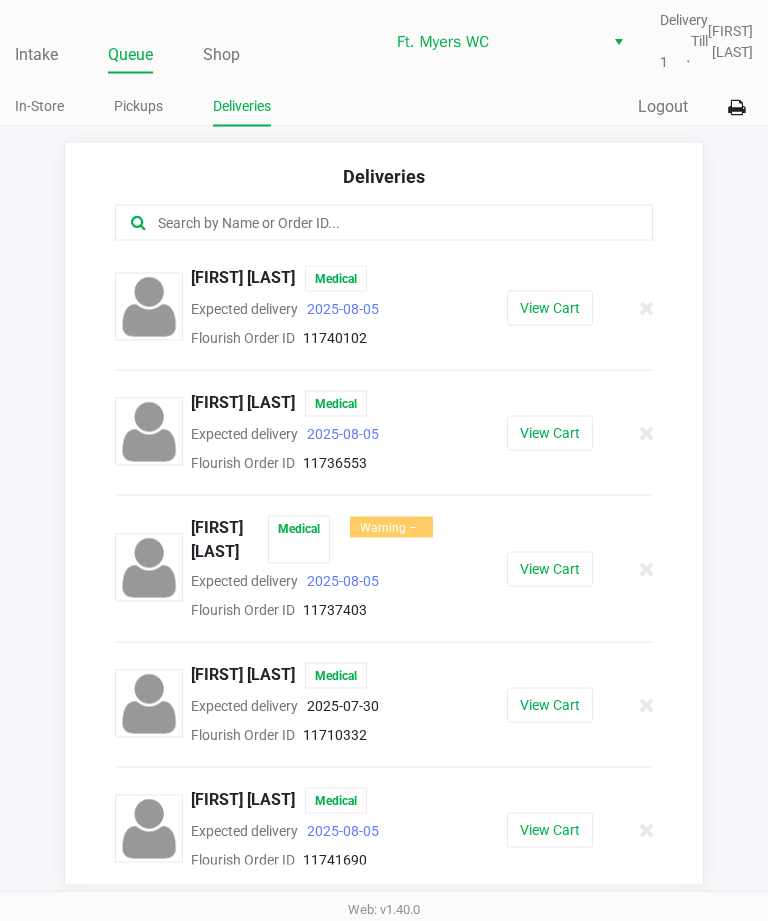 scroll, scrollTop: 64, scrollLeft: 0, axis: vertical 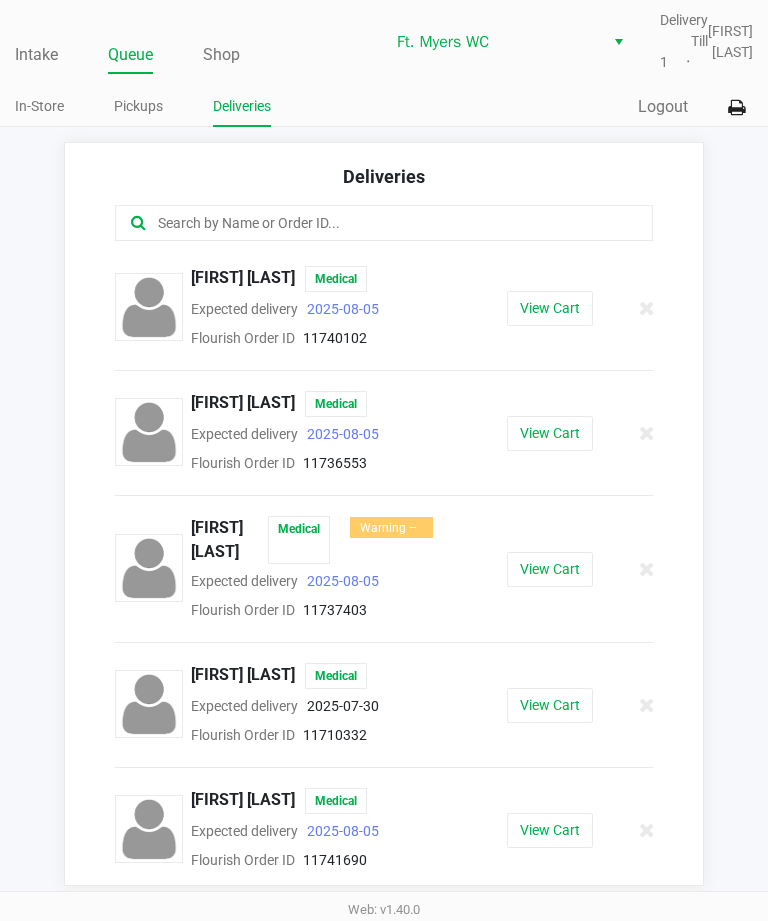 click on "[FIRST] [LAST]" 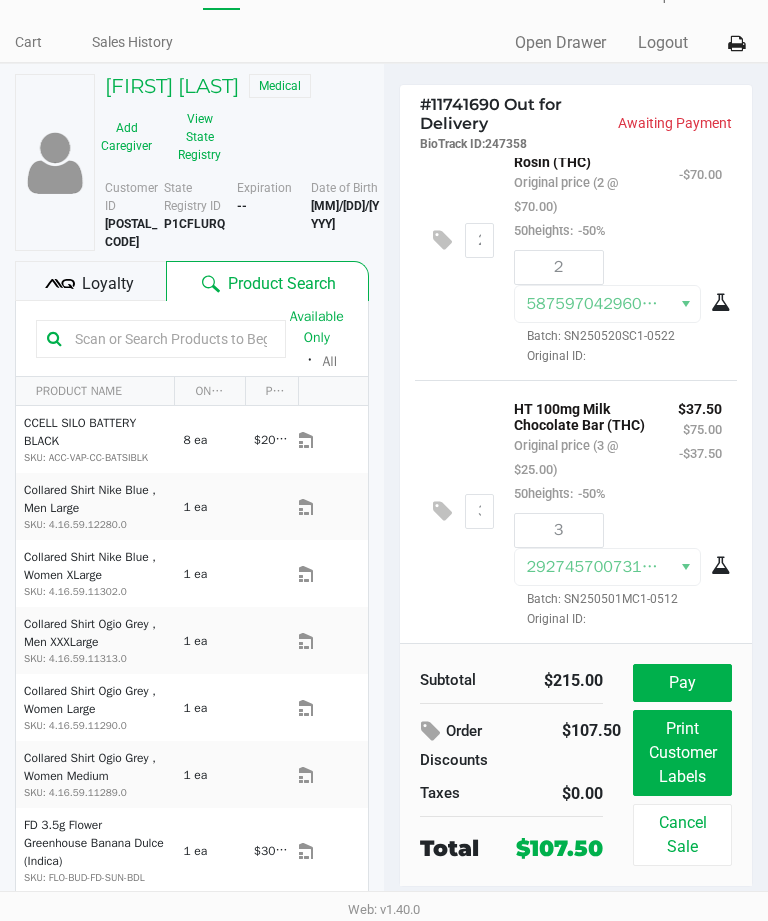 scroll, scrollTop: 77, scrollLeft: 0, axis: vertical 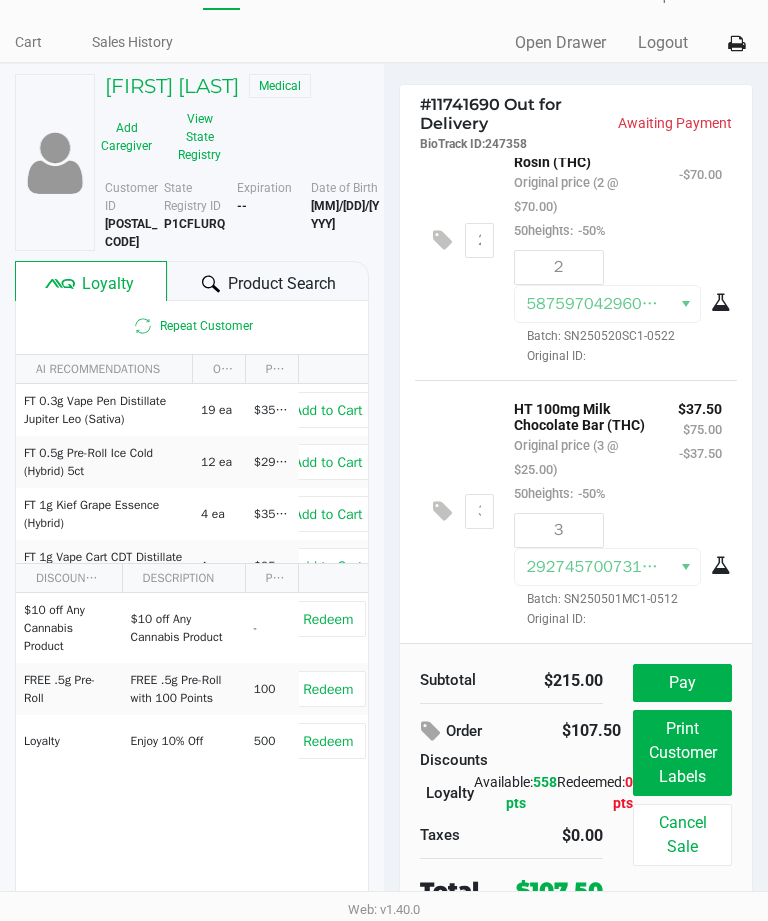 click on "Product Search" 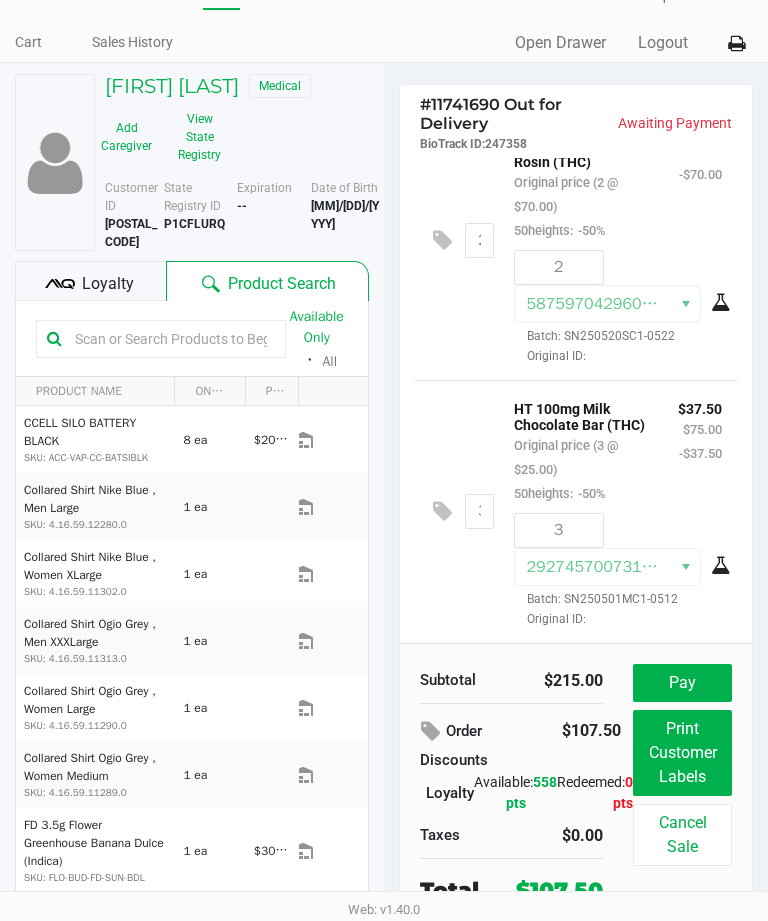 click on "Loyalty" 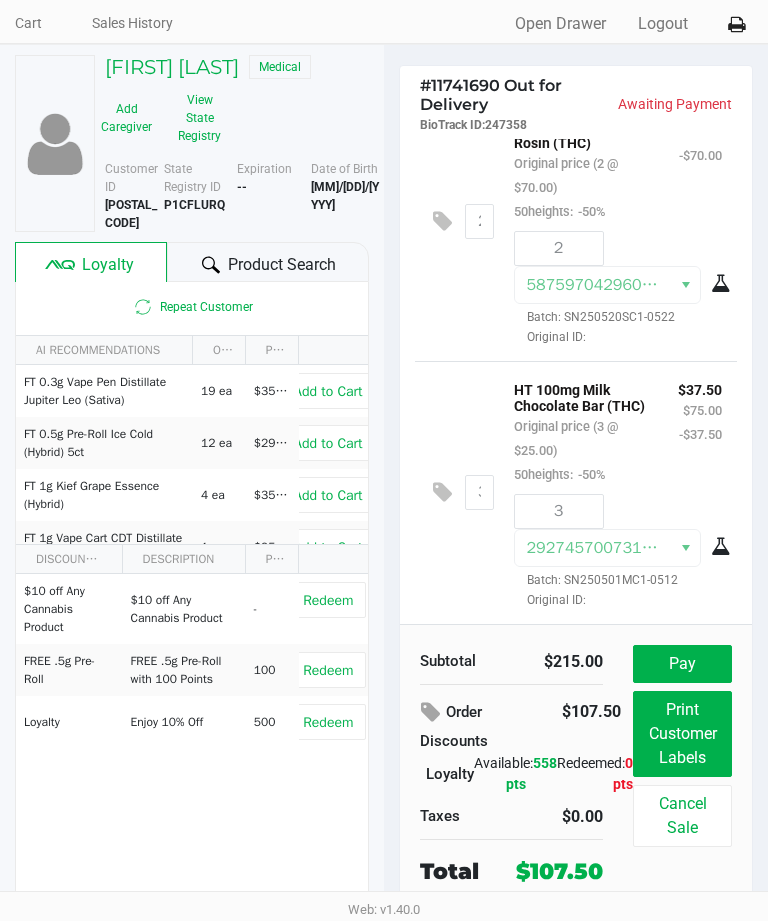 scroll, scrollTop: 87, scrollLeft: 0, axis: vertical 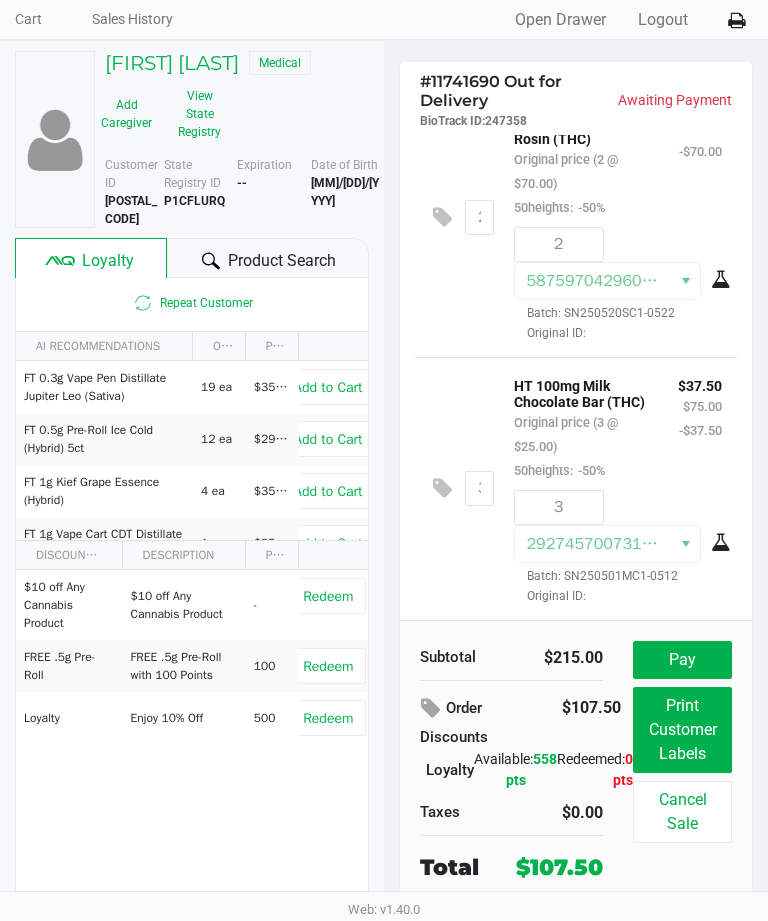 click on "Product Search" 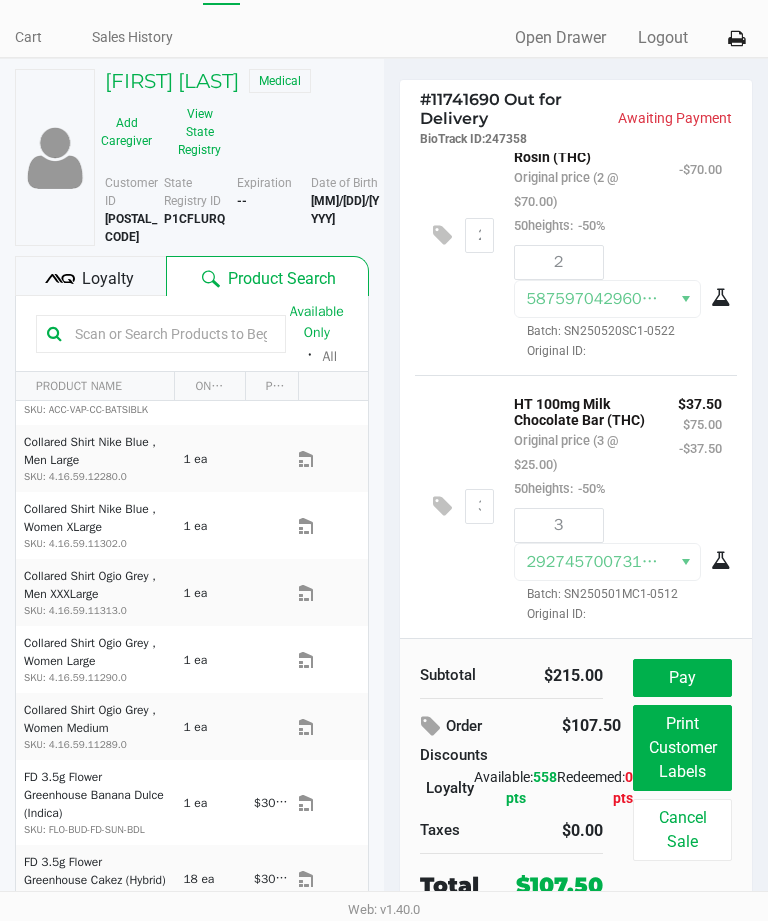 scroll, scrollTop: 45, scrollLeft: 0, axis: vertical 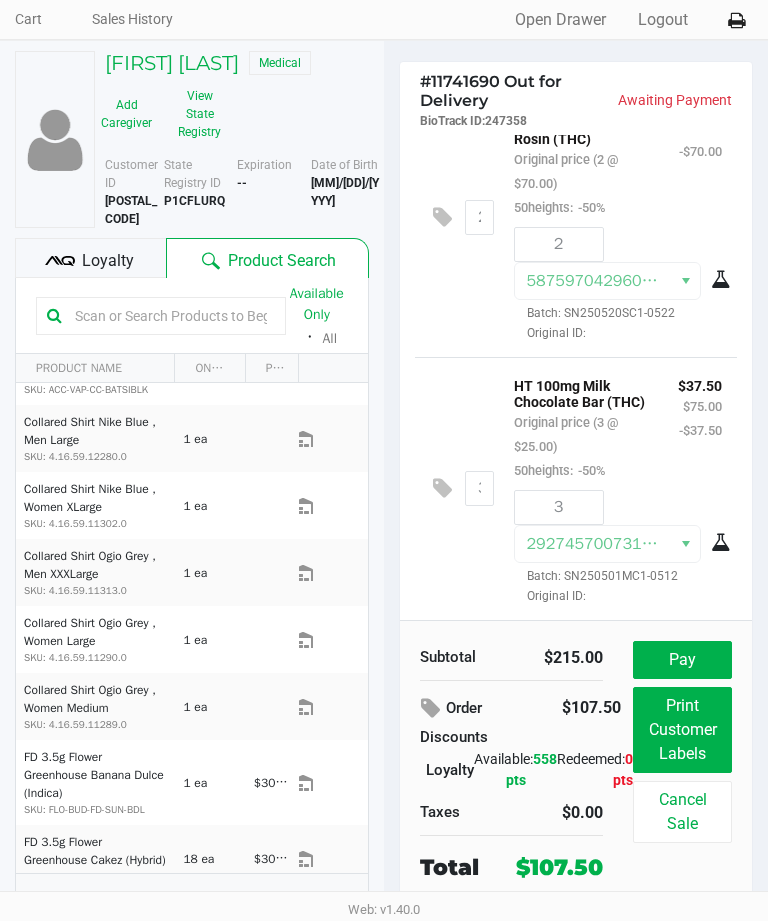 click on "Loyalty" 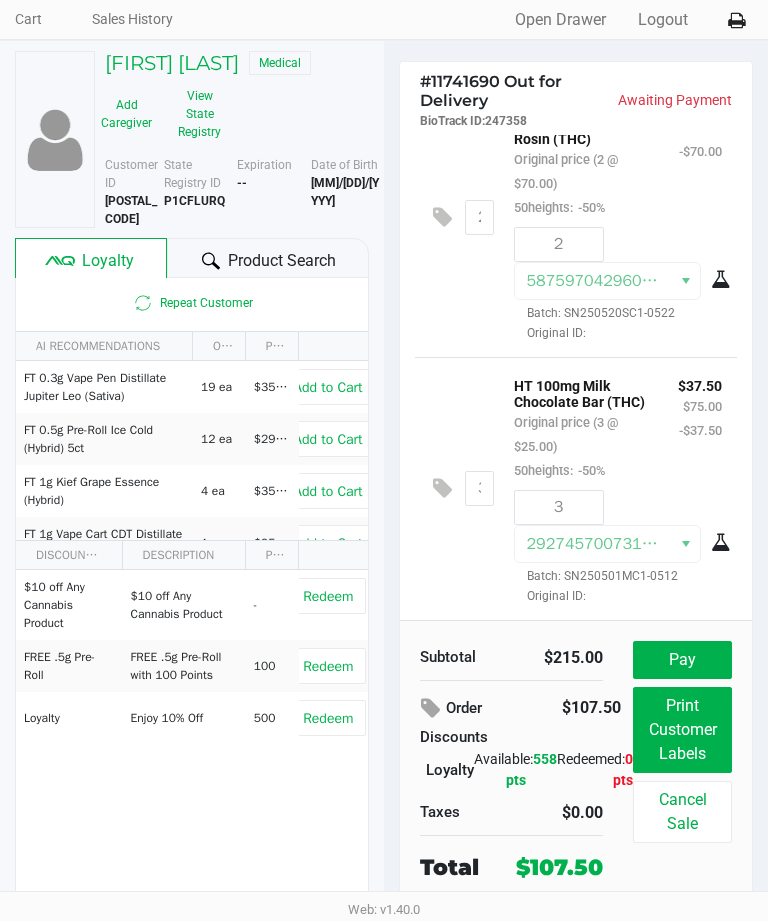 click on "Redeem" 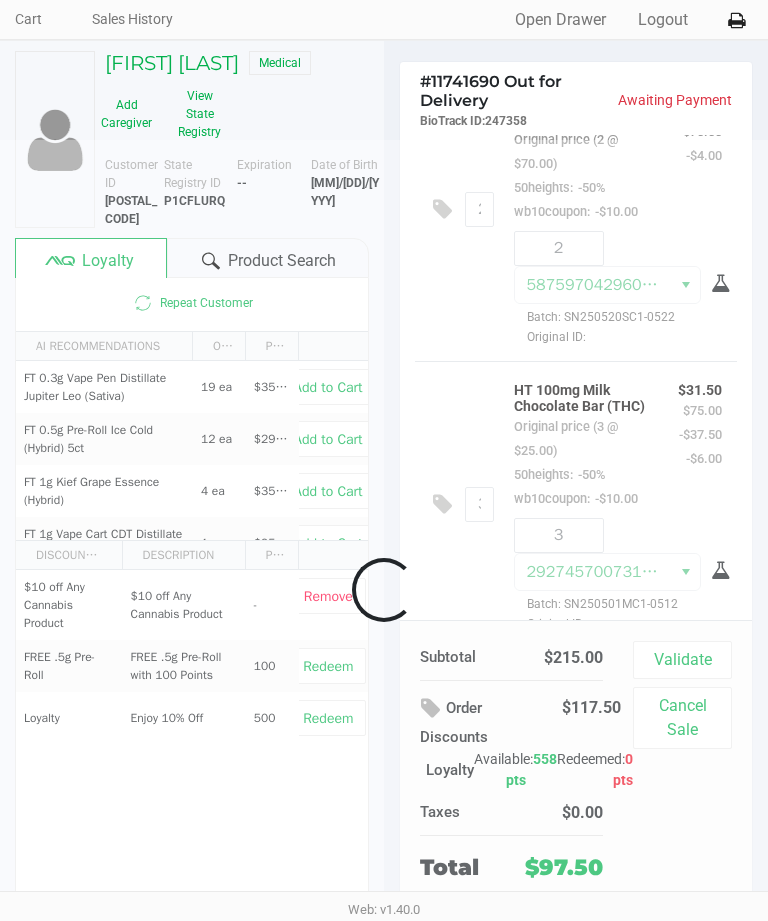 scroll, scrollTop: 173, scrollLeft: 0, axis: vertical 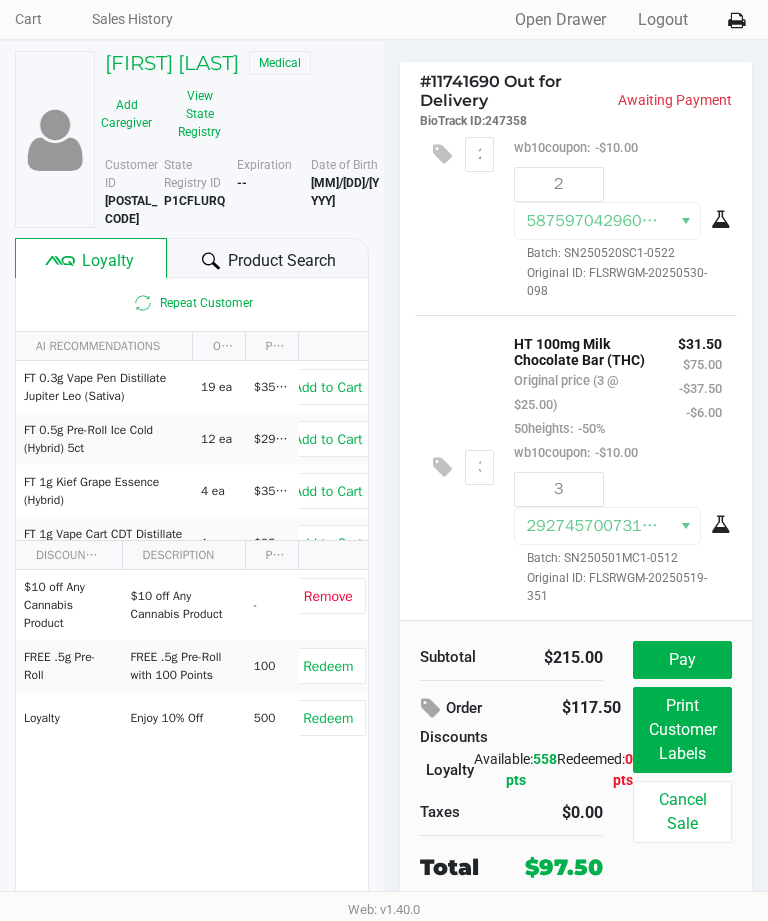 click on "Redeem" 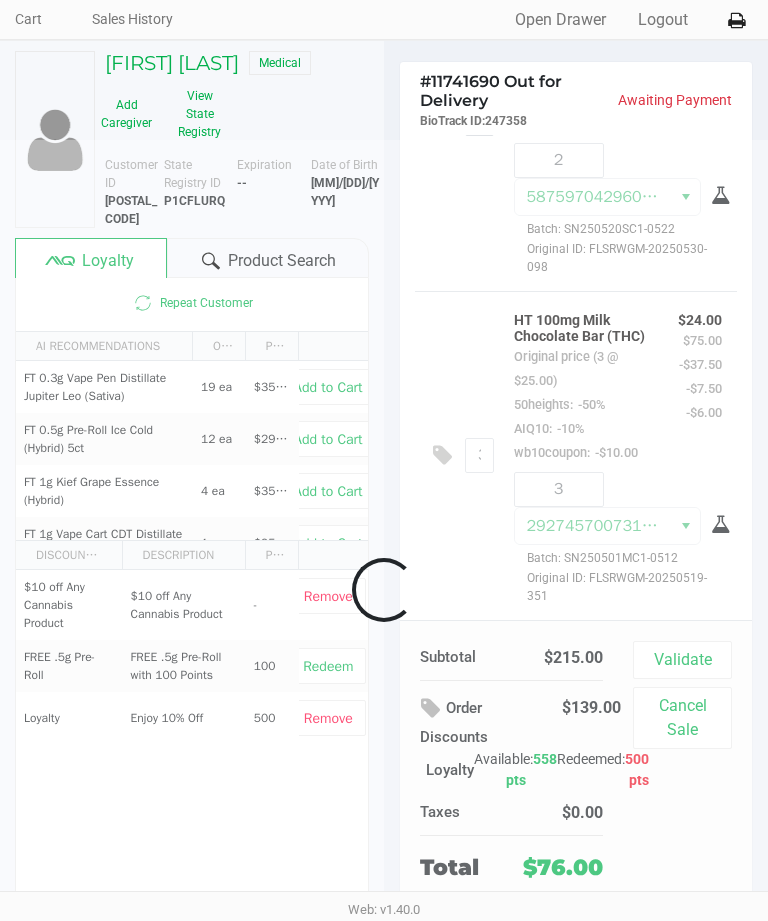 scroll, scrollTop: 257, scrollLeft: 0, axis: vertical 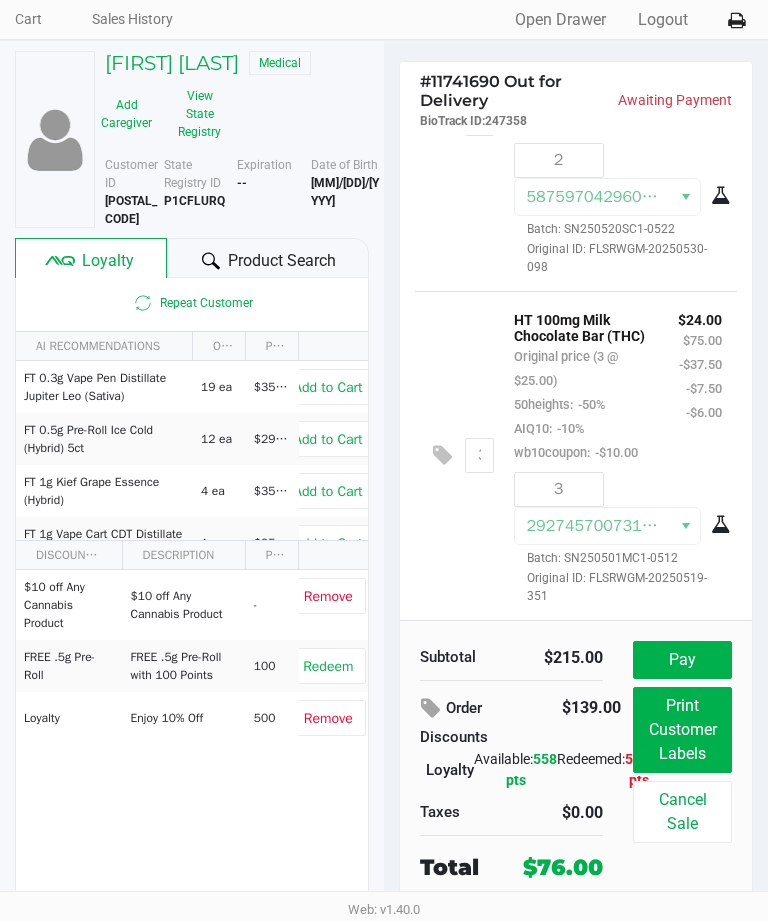 click on "Pay" 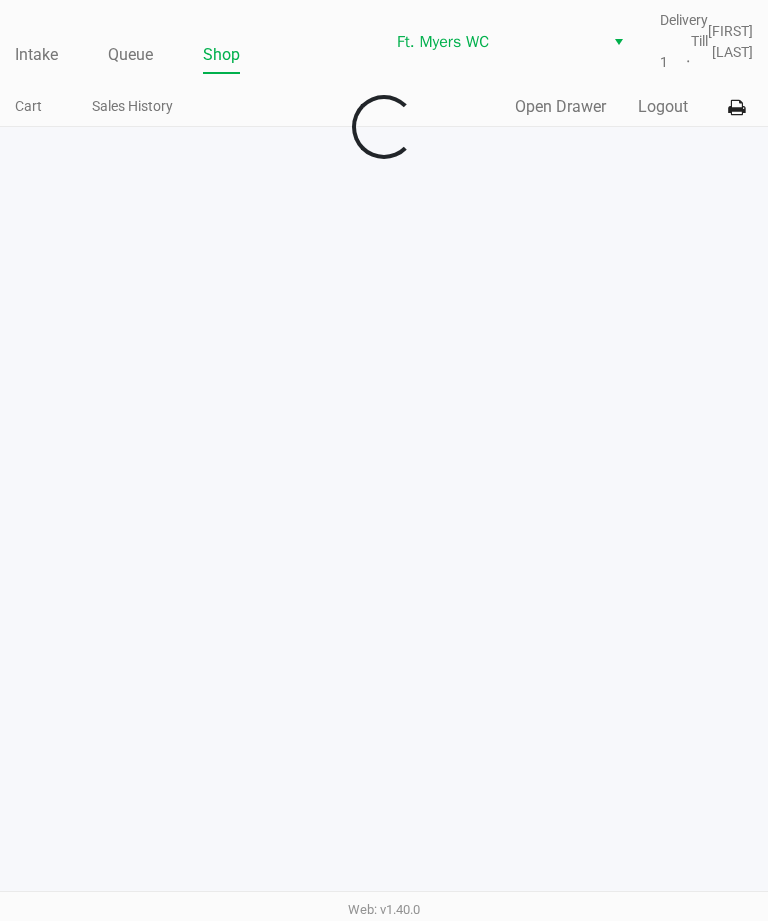 scroll, scrollTop: 64, scrollLeft: 0, axis: vertical 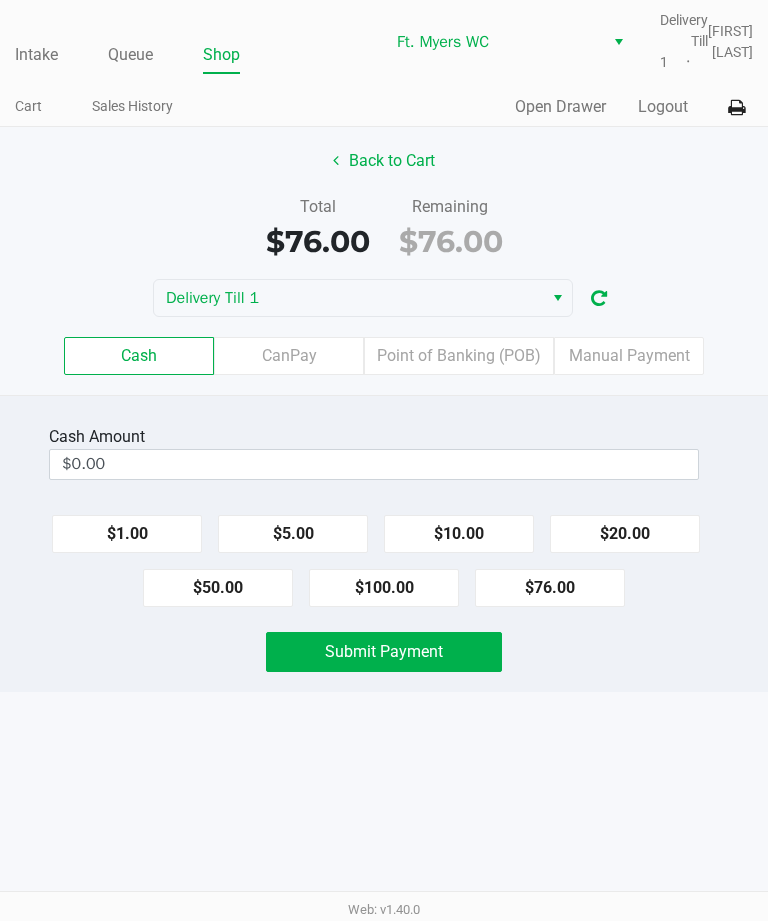 click on "Point of Banking (POB)" 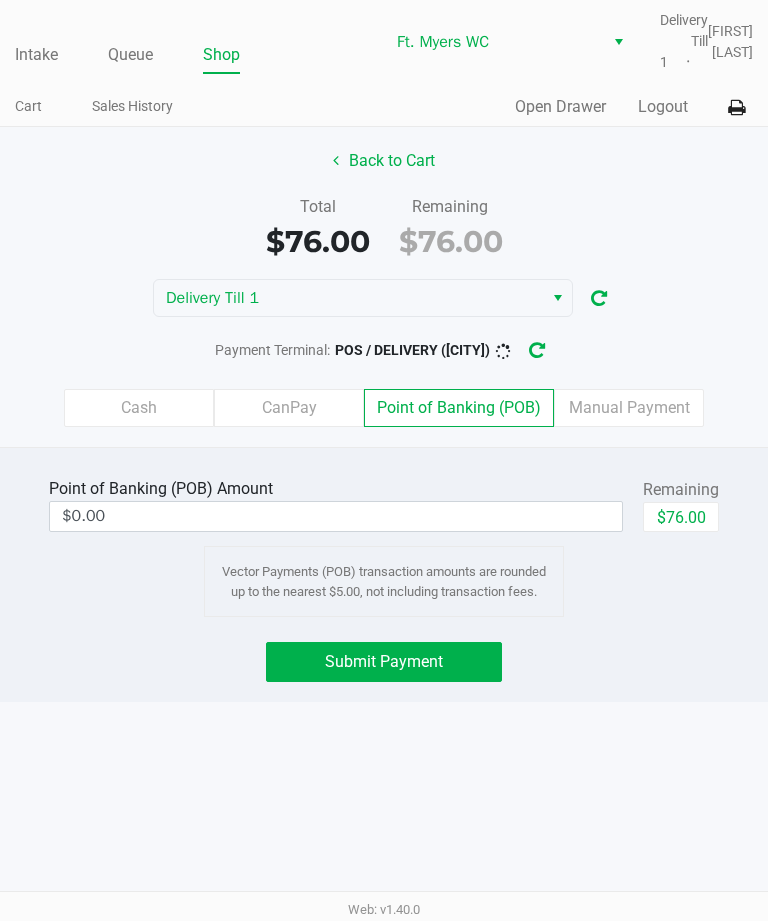 click on "$76.00" 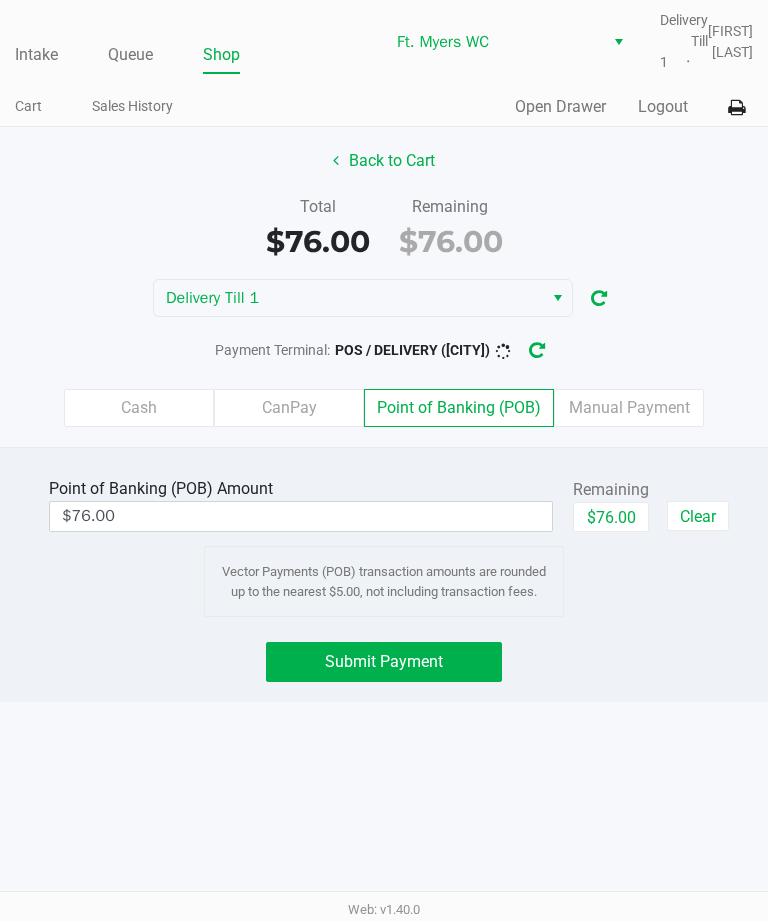 click on "Submit Payment" 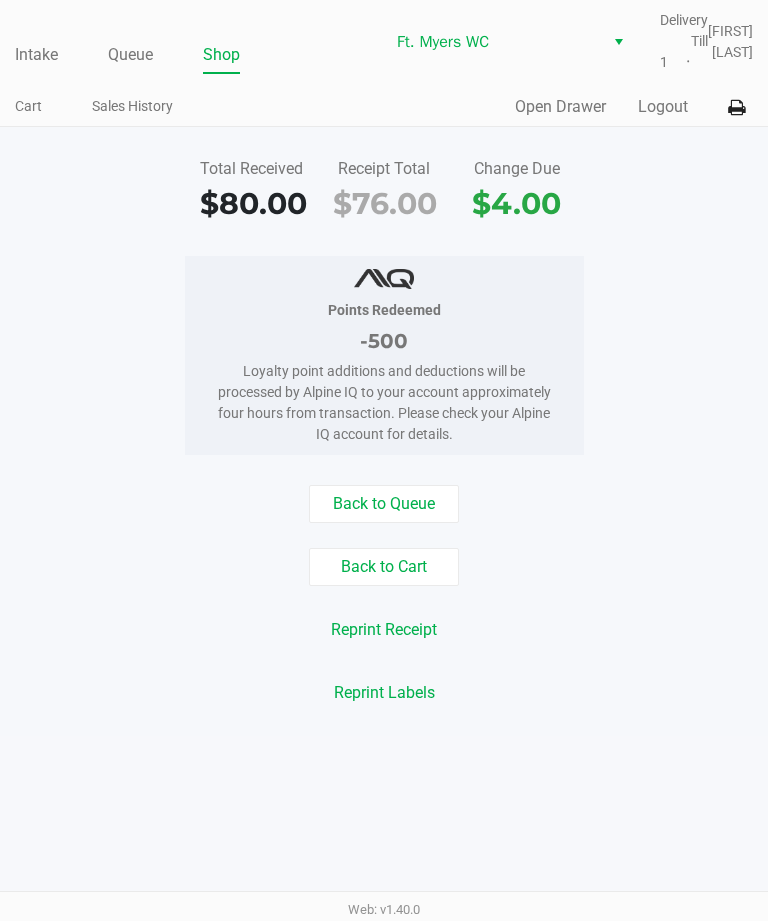 scroll, scrollTop: 0, scrollLeft: 15, axis: horizontal 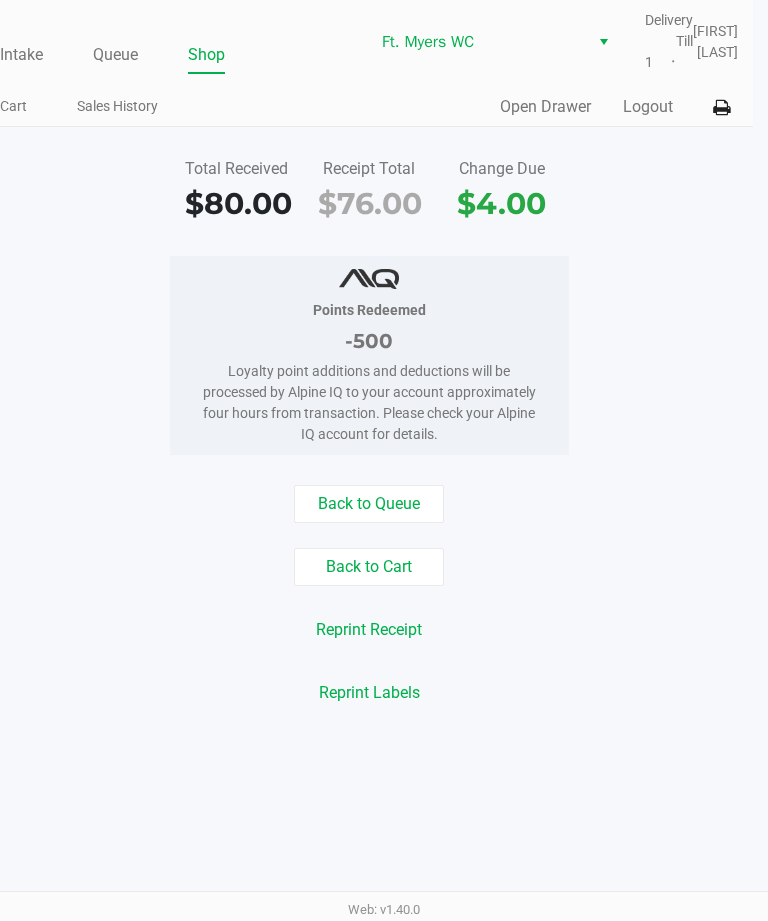 click on "Queue" 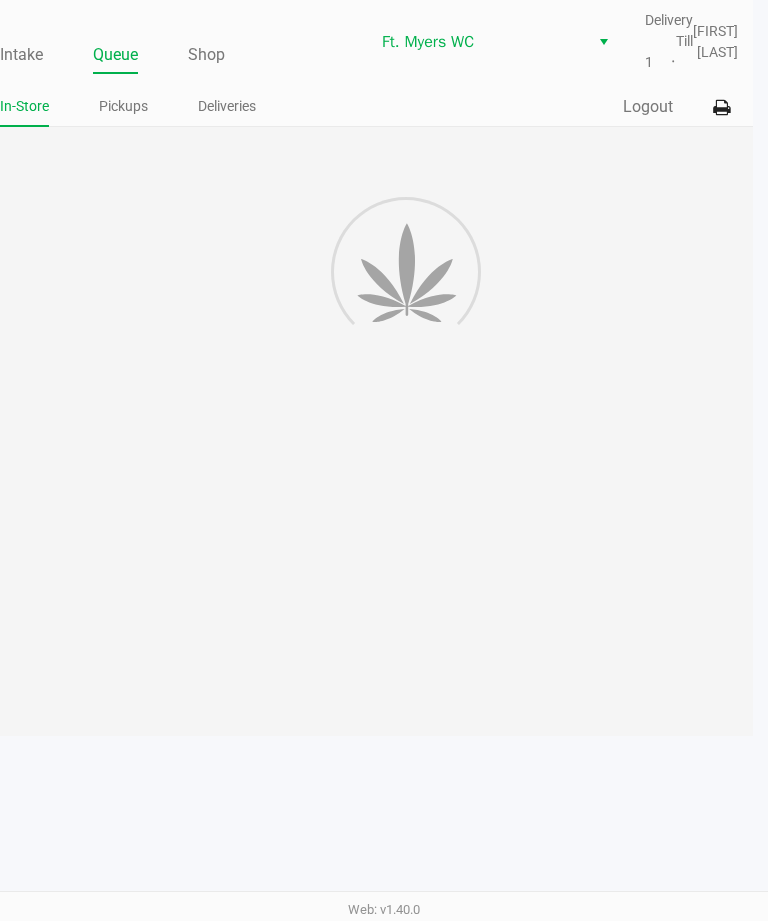 click on "Deliveries" 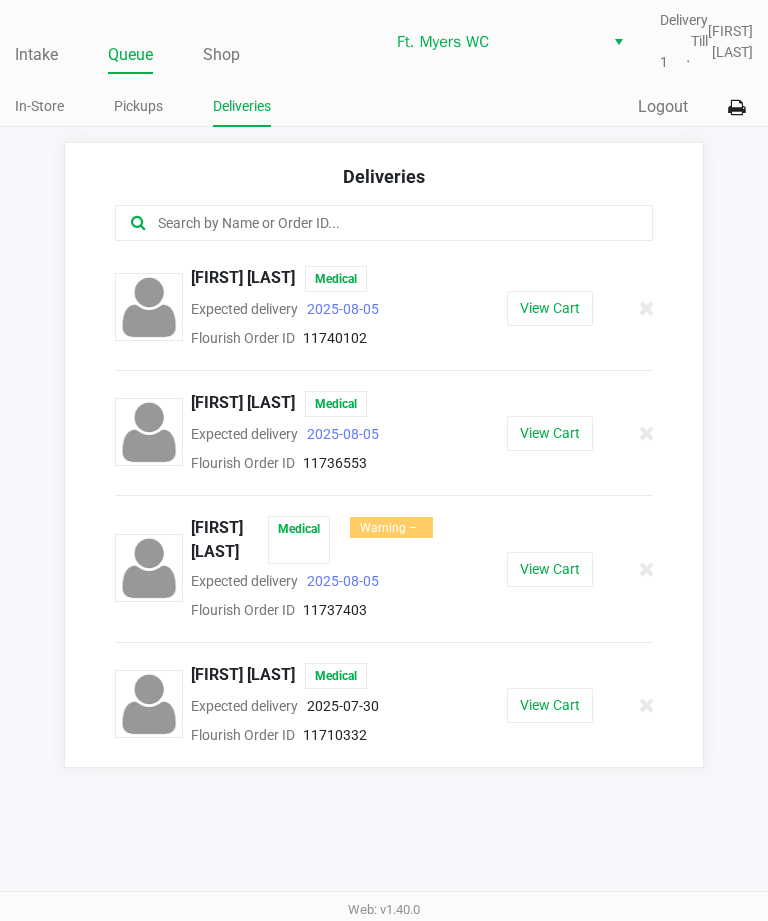 click on "Deliveries" 